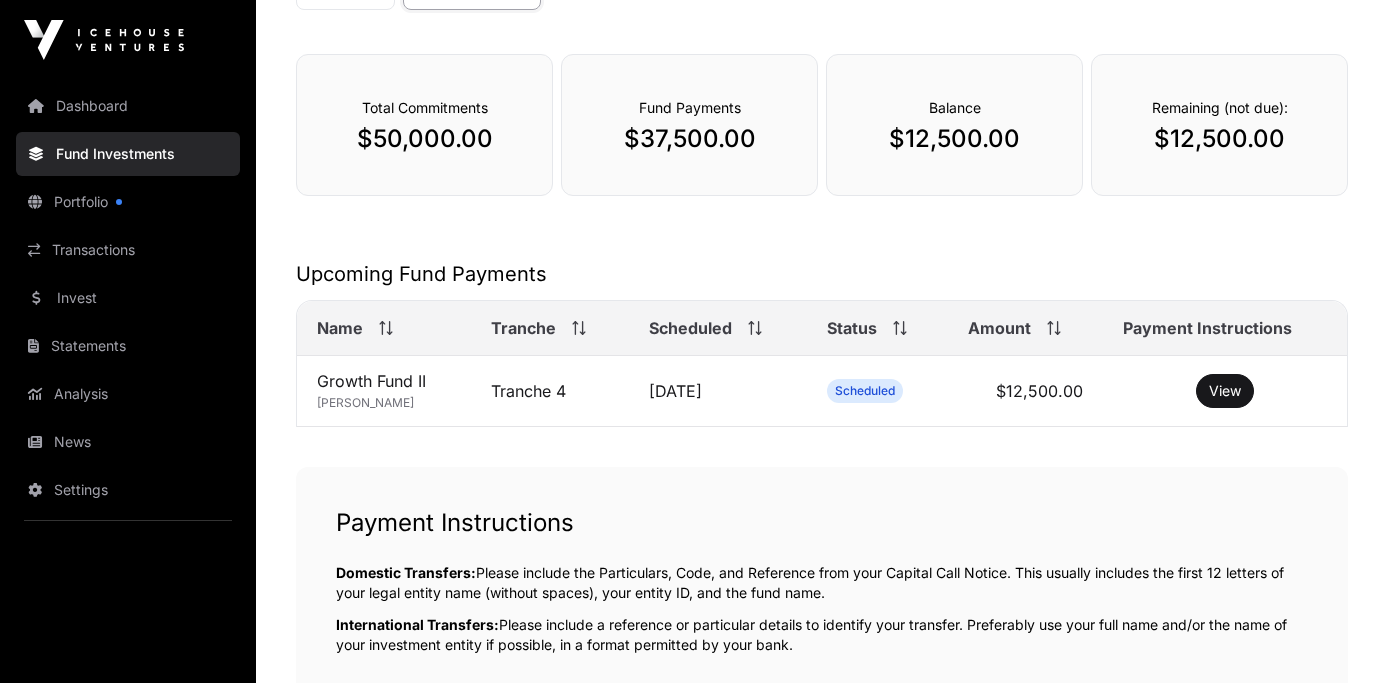 scroll, scrollTop: 0, scrollLeft: 0, axis: both 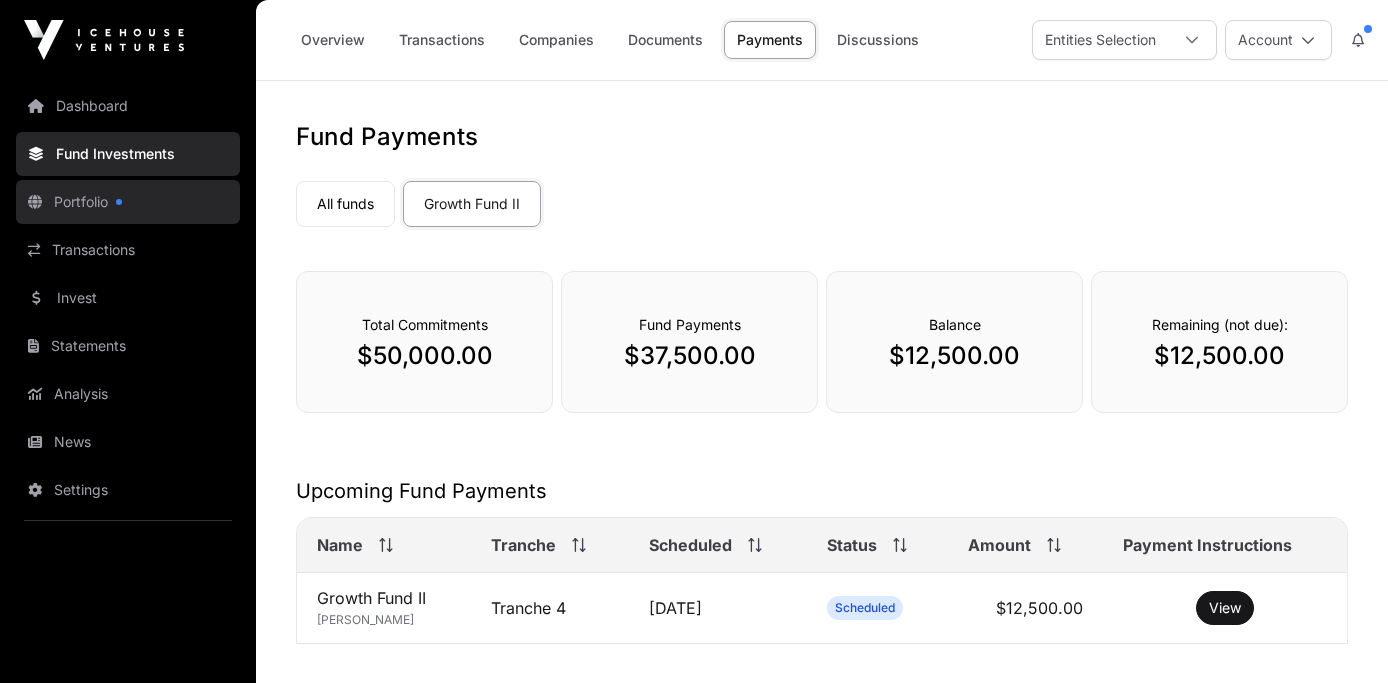 click on "Portfolio" 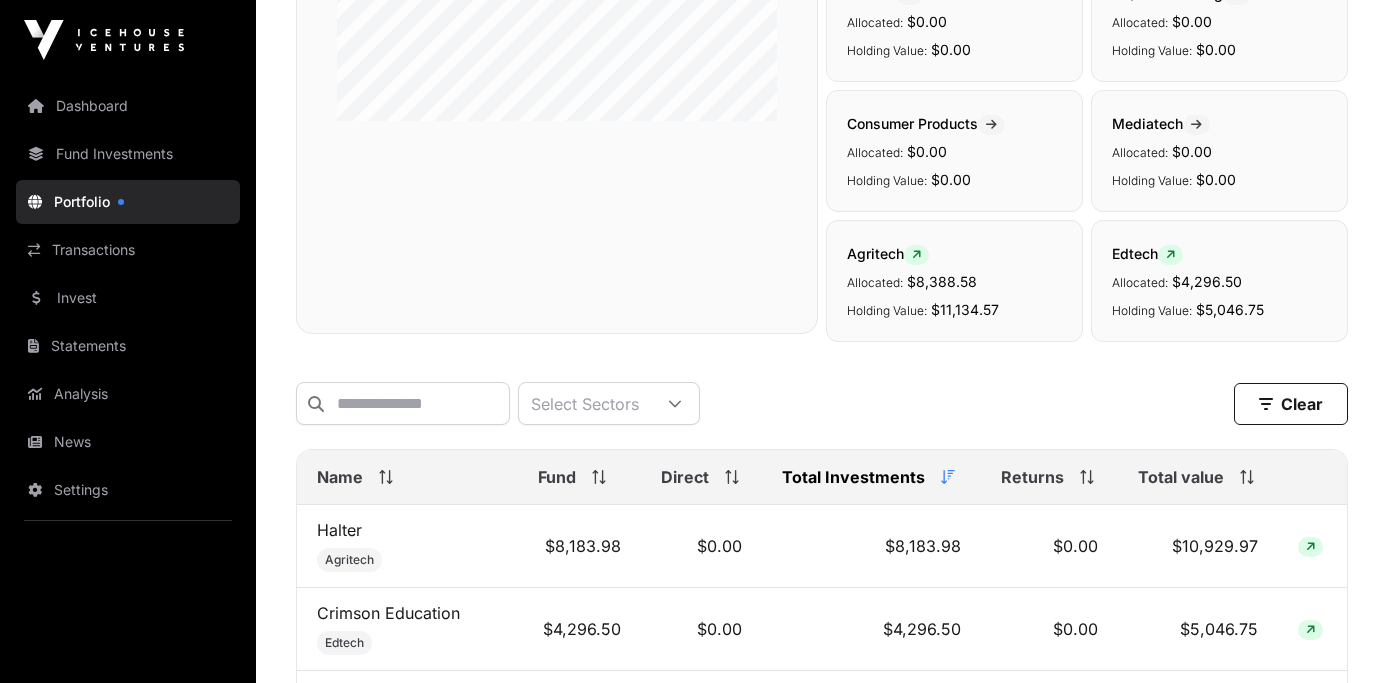 scroll, scrollTop: 0, scrollLeft: 0, axis: both 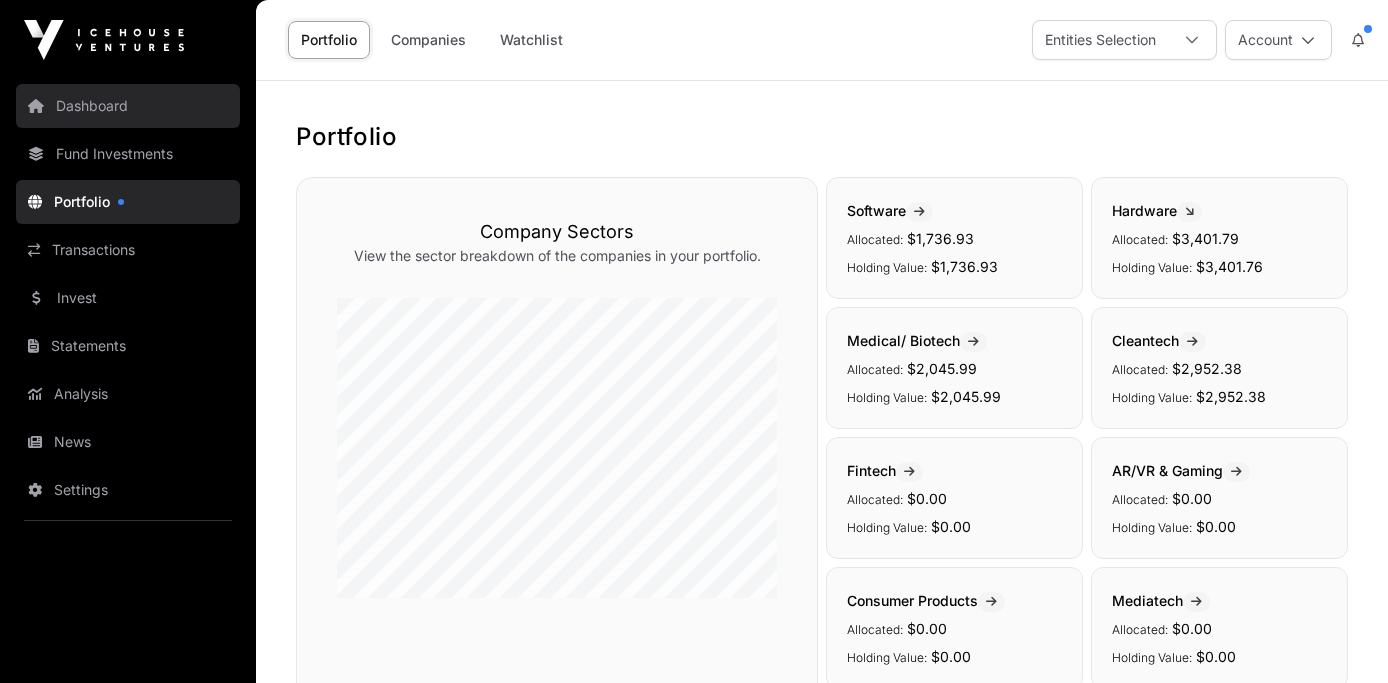 click on "Dashboard" 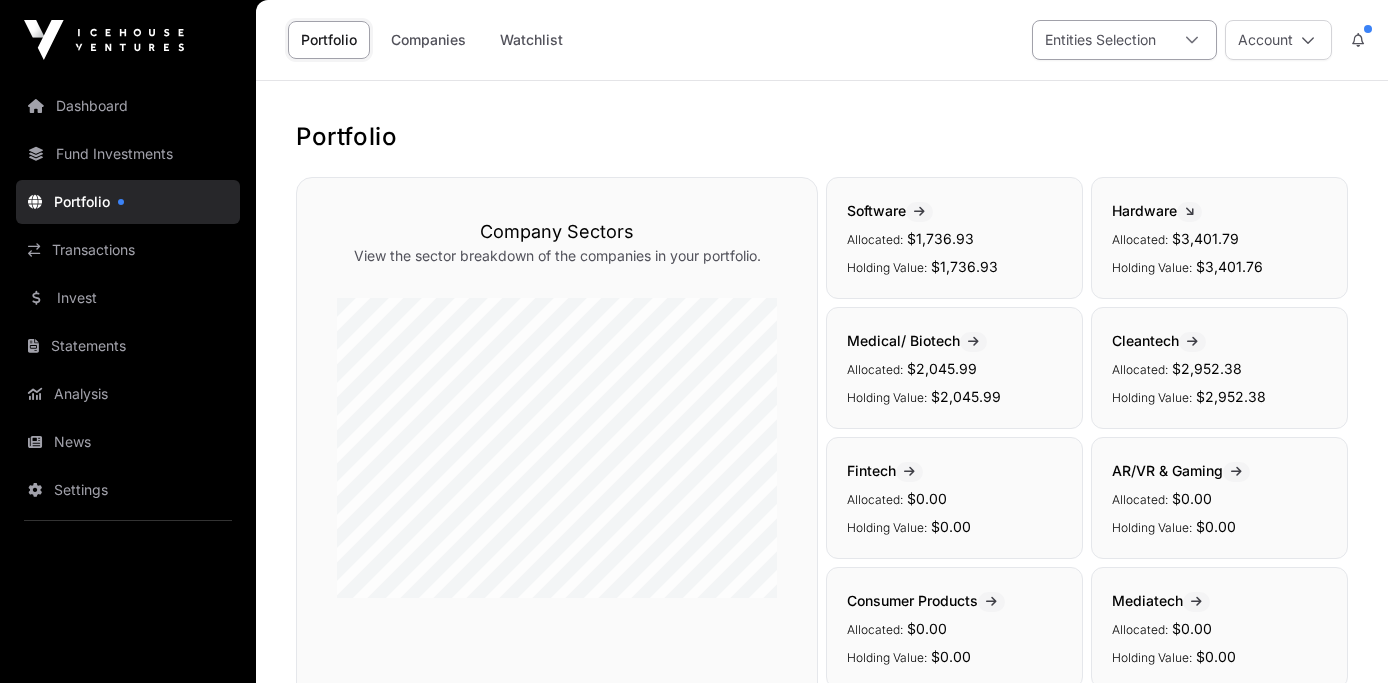 click on "Entities Selection" 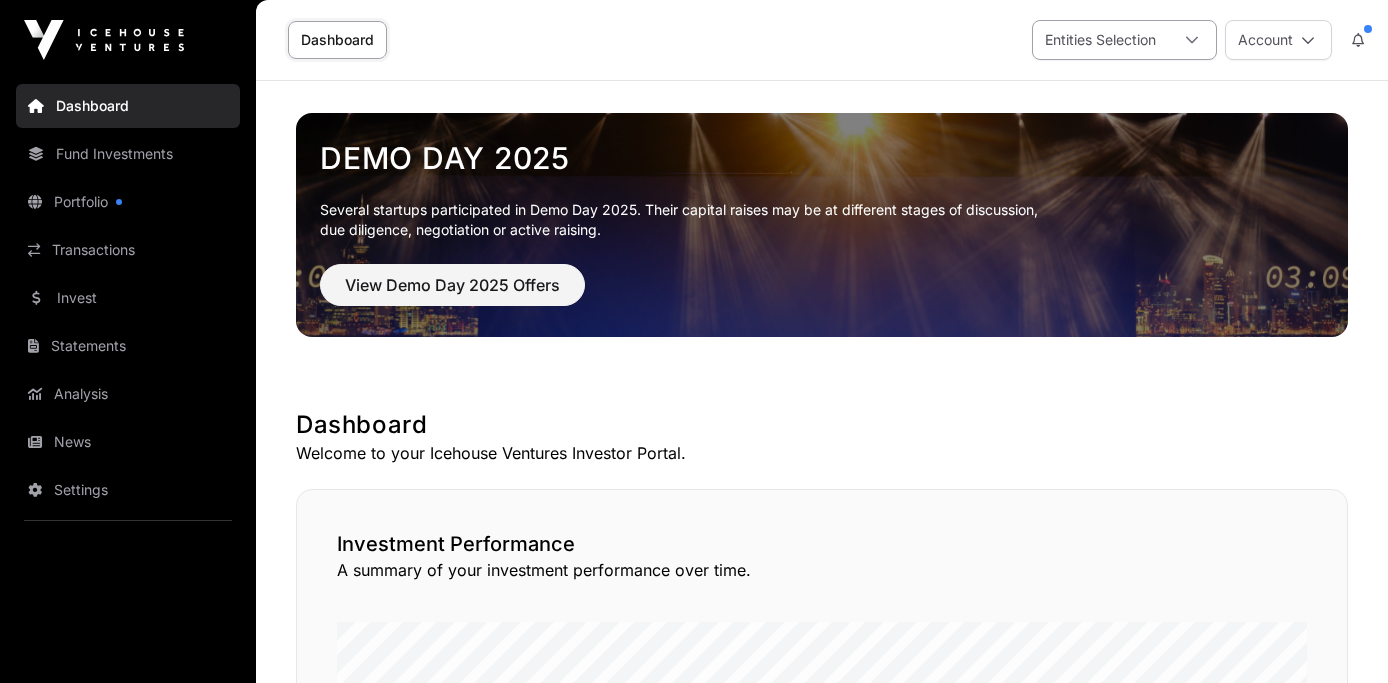 click 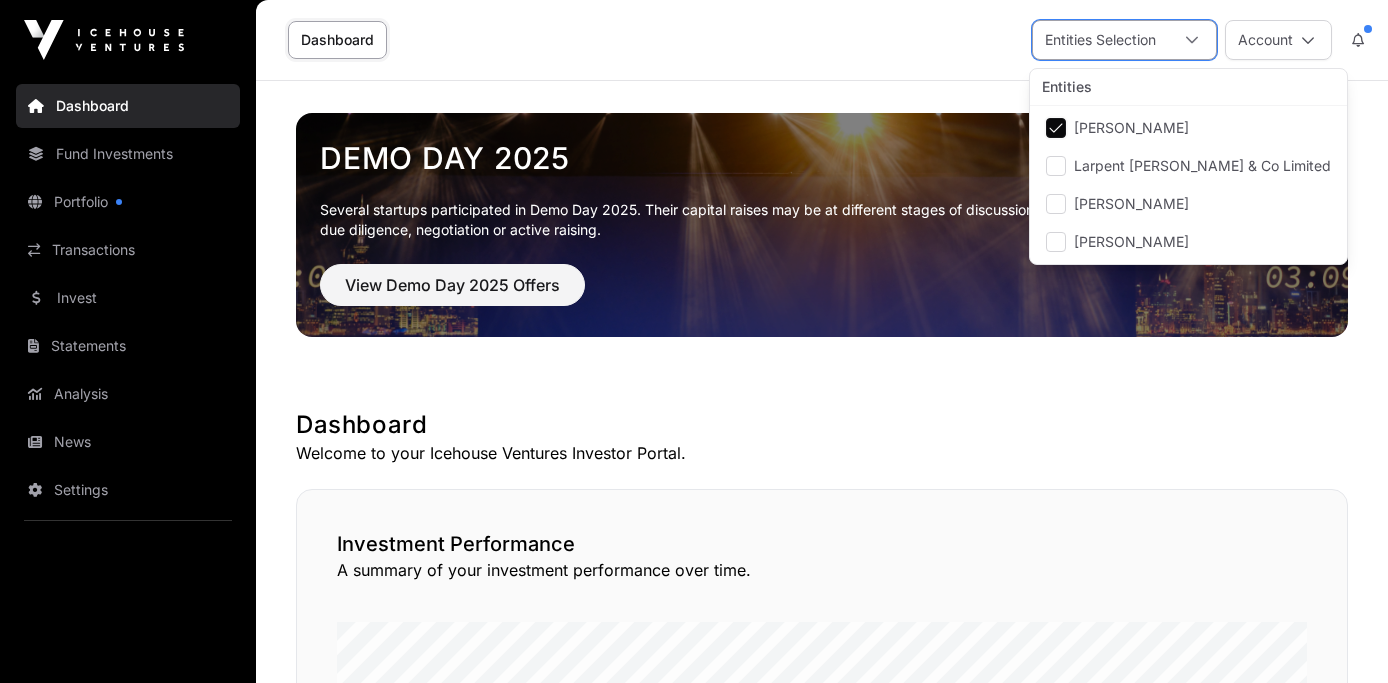 scroll, scrollTop: 20, scrollLeft: 13, axis: both 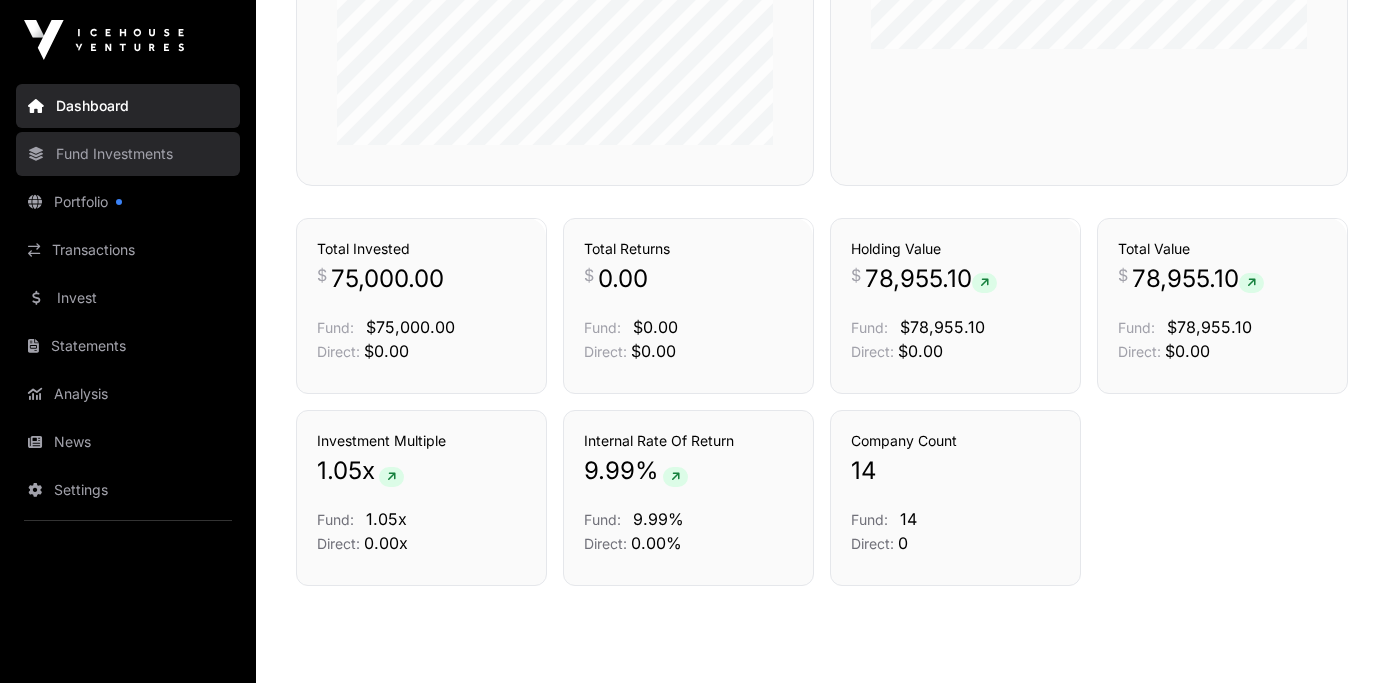 click on "Fund Investments" 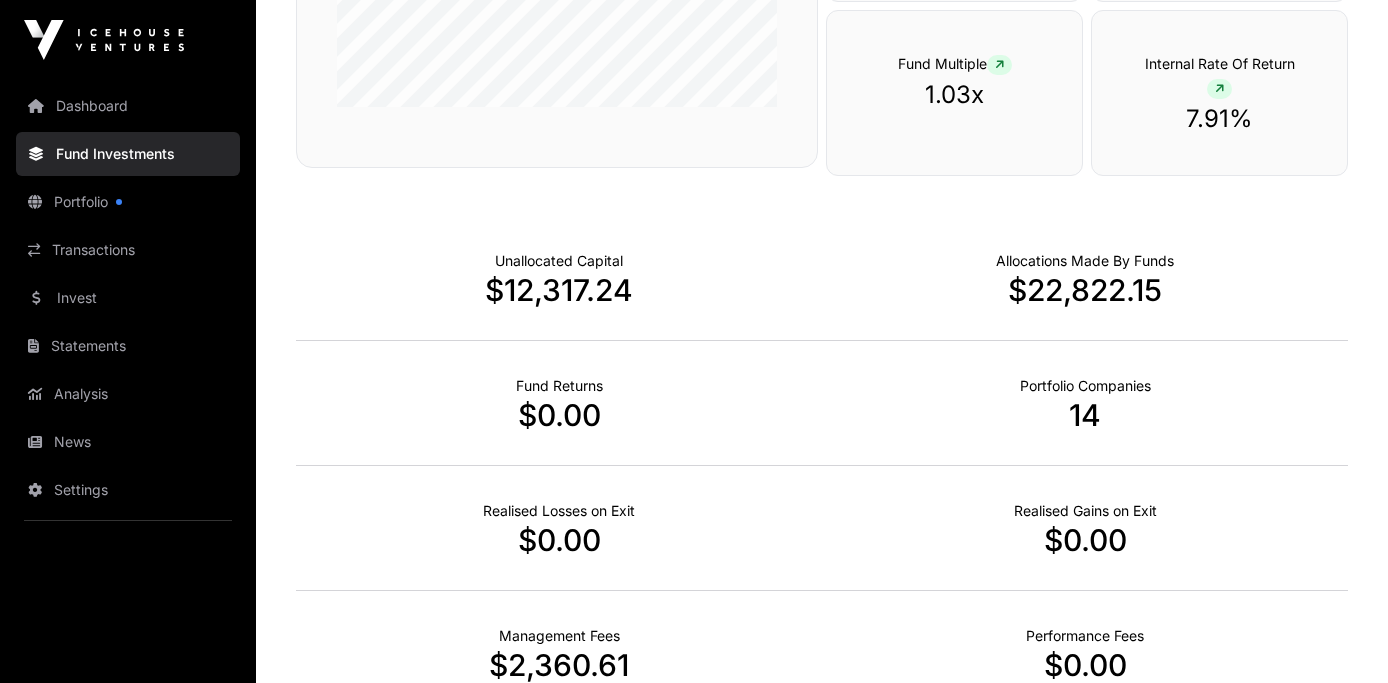 scroll, scrollTop: 1305, scrollLeft: 0, axis: vertical 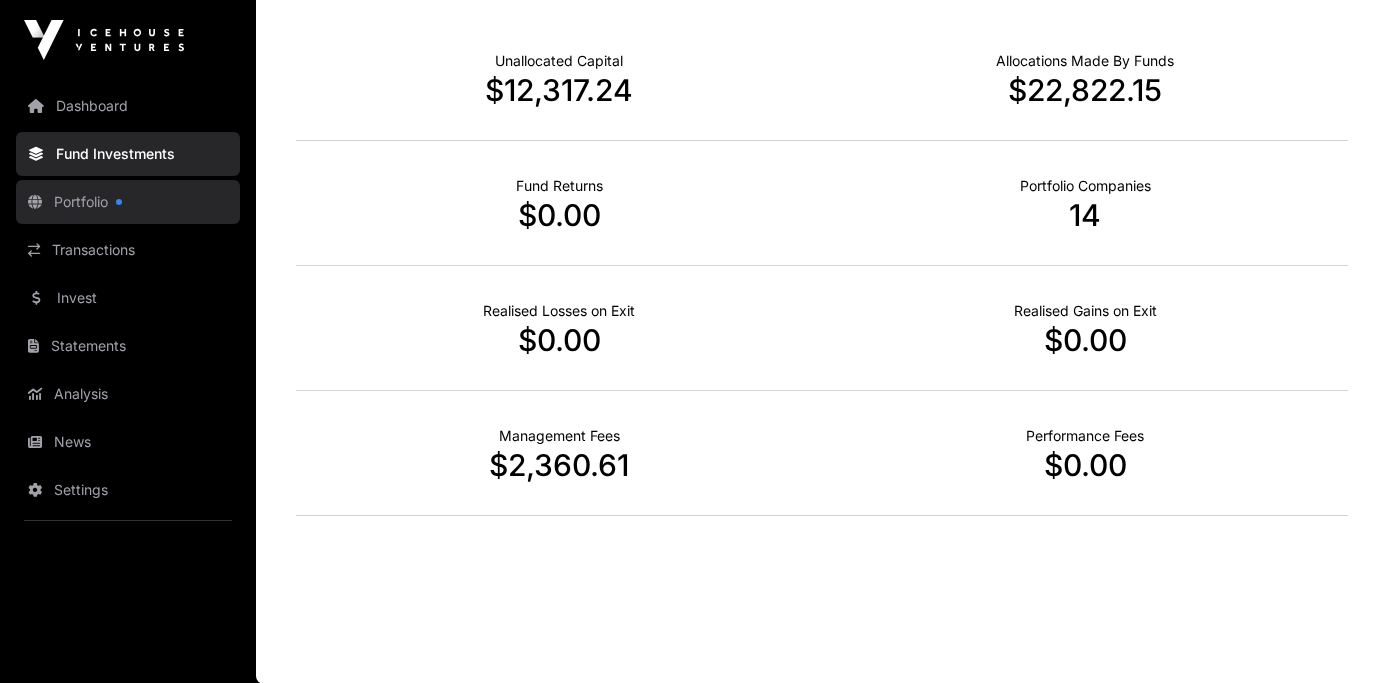 click on "Portfolio" 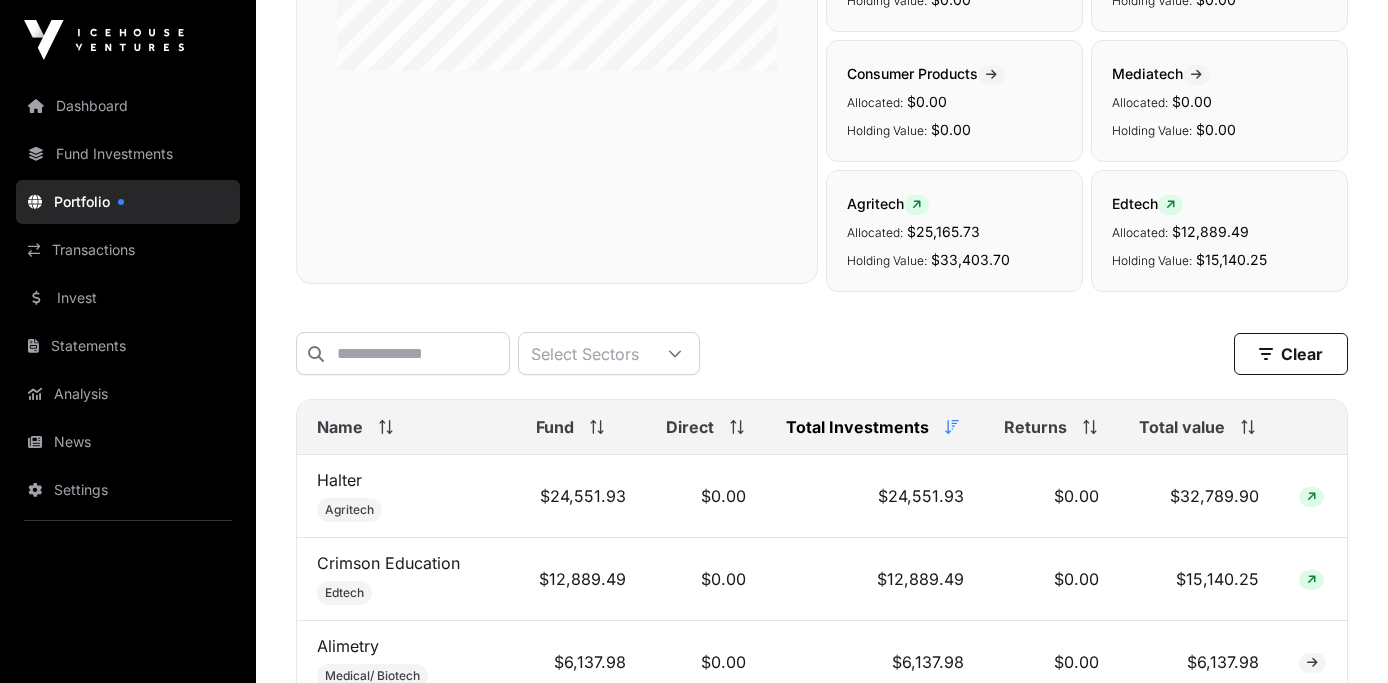 scroll, scrollTop: 236, scrollLeft: 0, axis: vertical 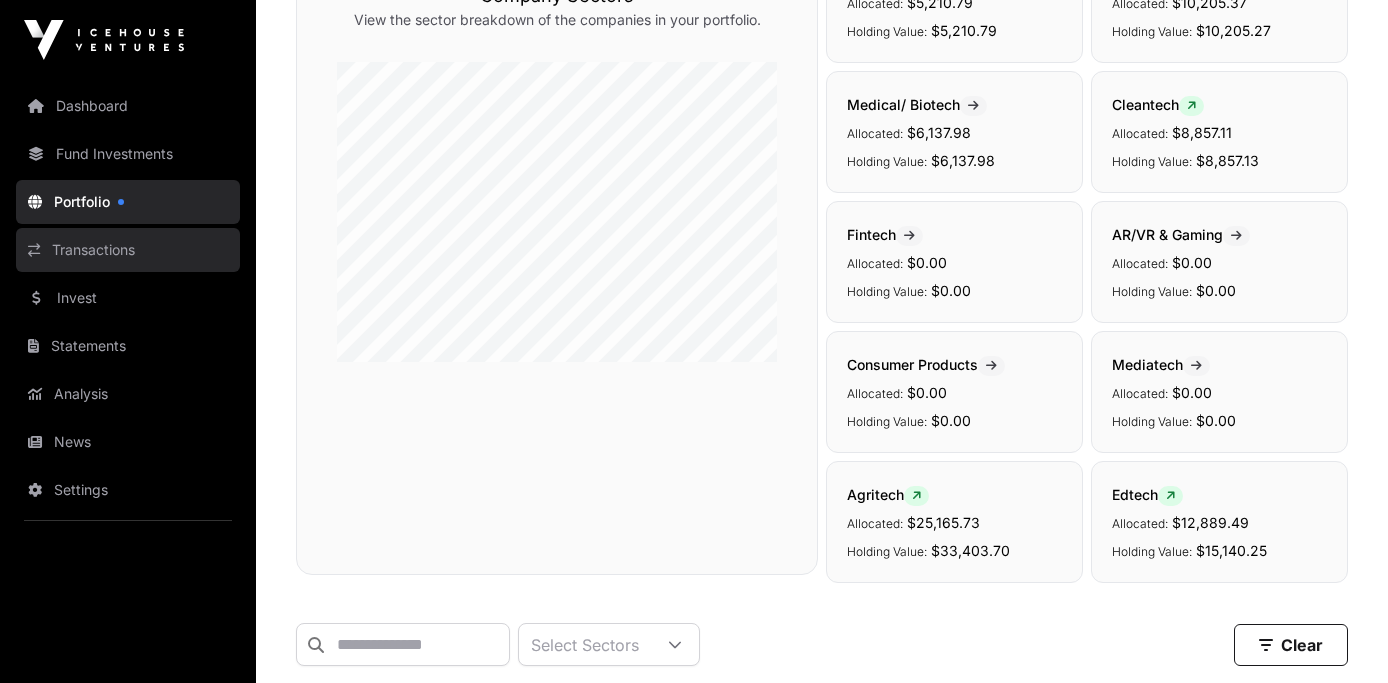 click on "Transactions" 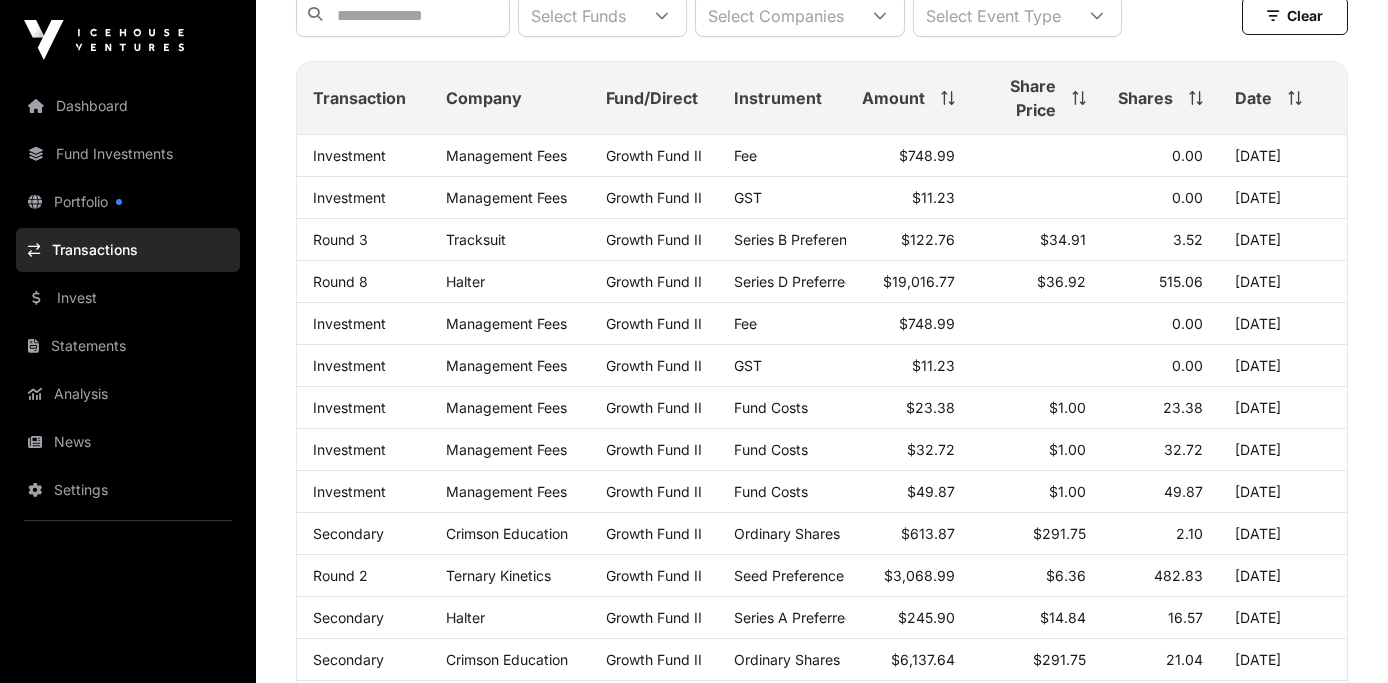 scroll, scrollTop: 0, scrollLeft: 0, axis: both 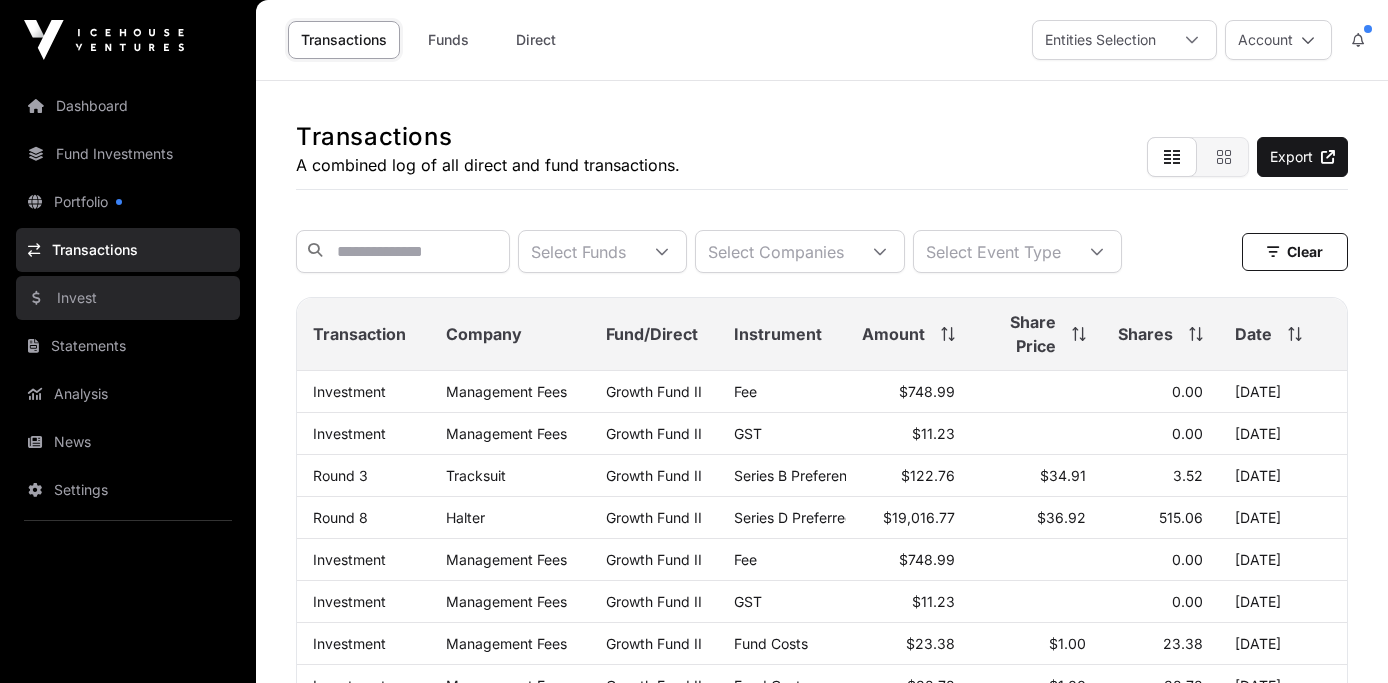 click on "Invest" 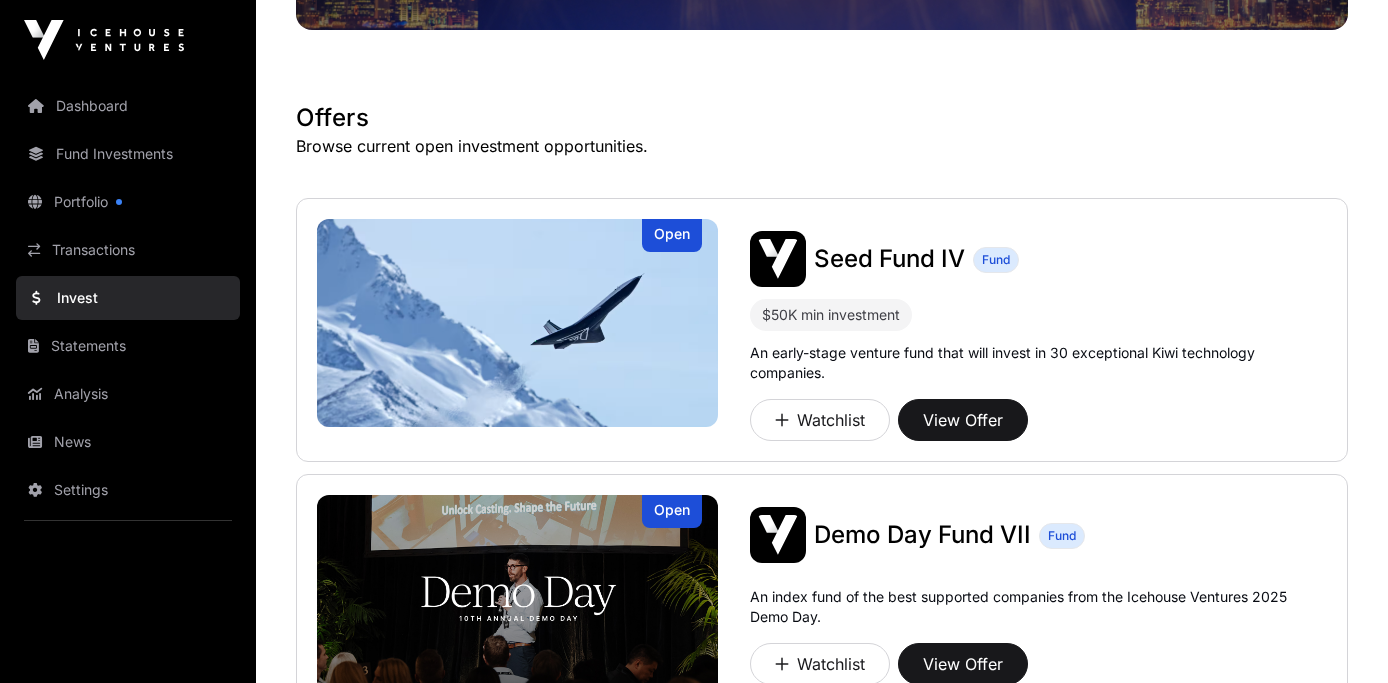 scroll, scrollTop: 0, scrollLeft: 0, axis: both 